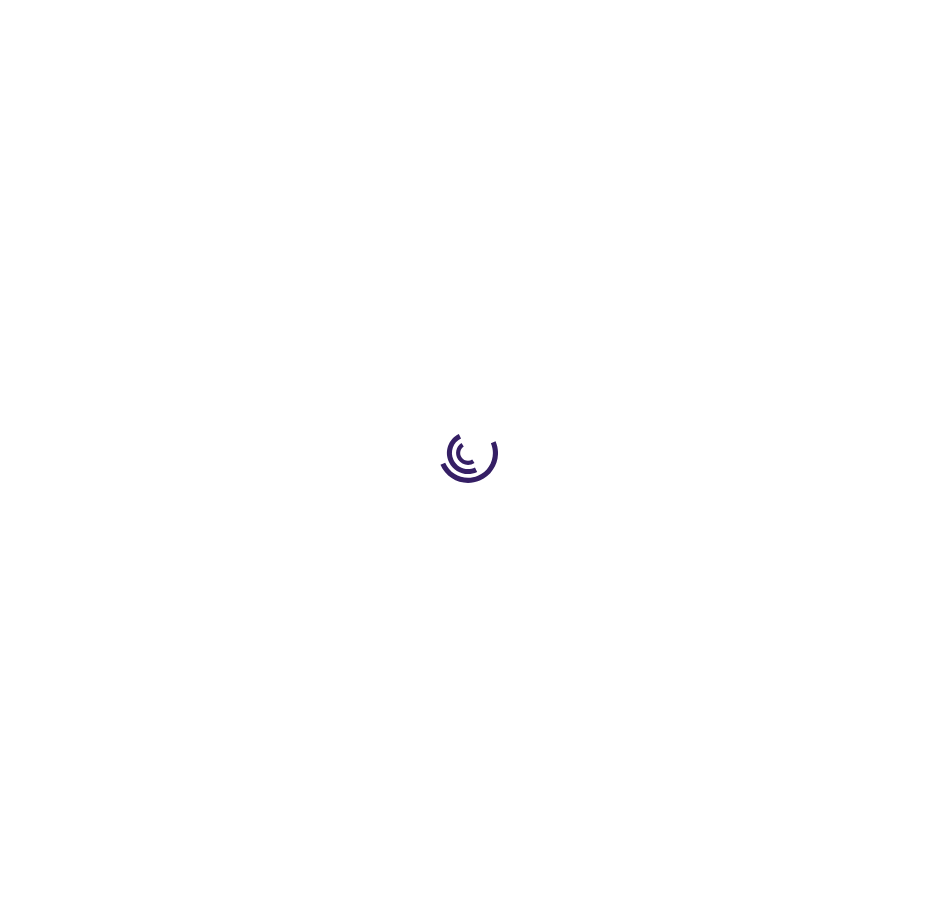 type on "0" 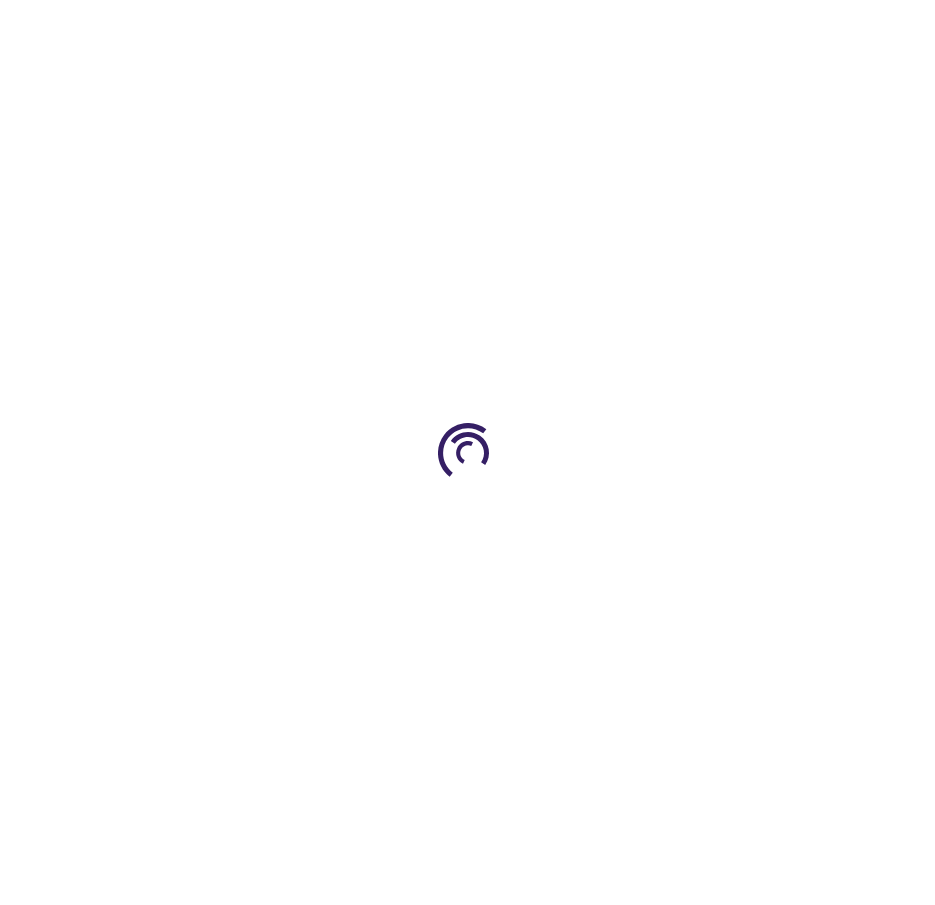 type on "0" 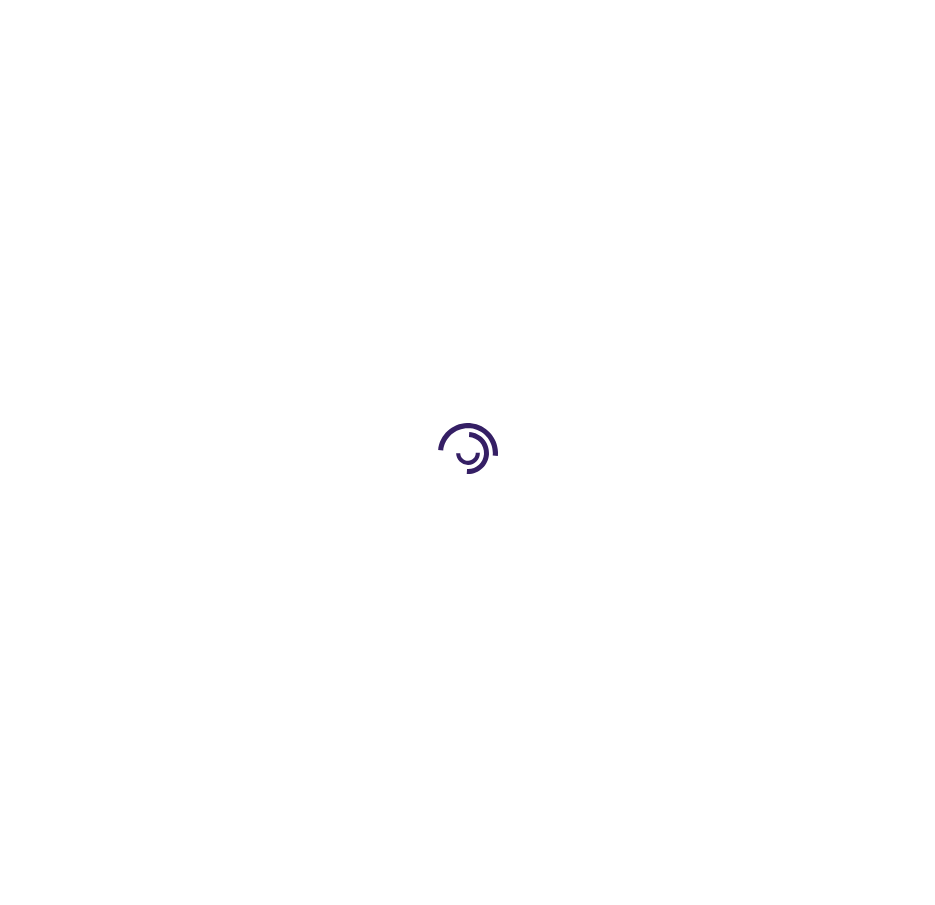 scroll, scrollTop: 0, scrollLeft: 0, axis: both 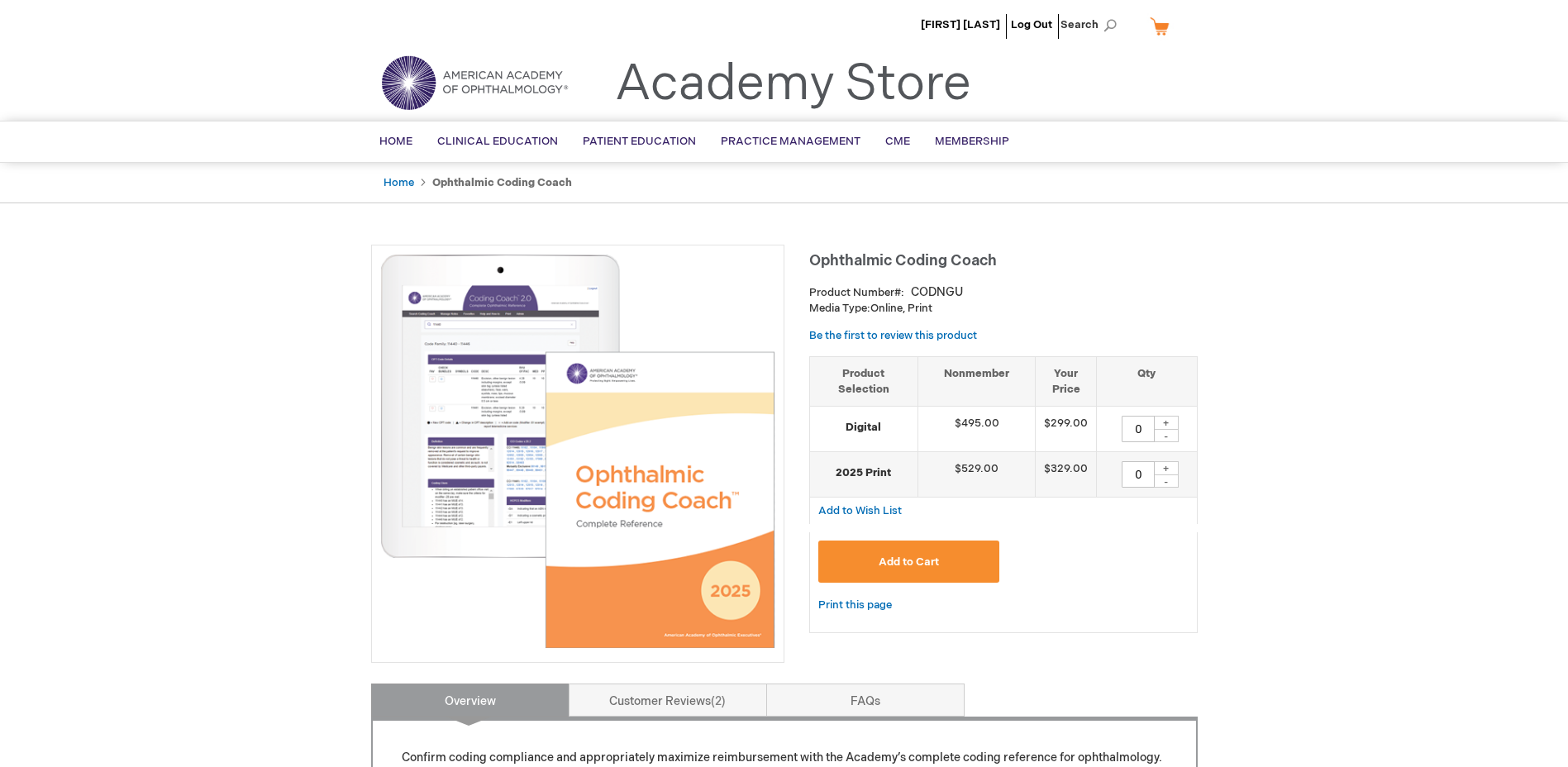 click on "+" at bounding box center [1166, 422] 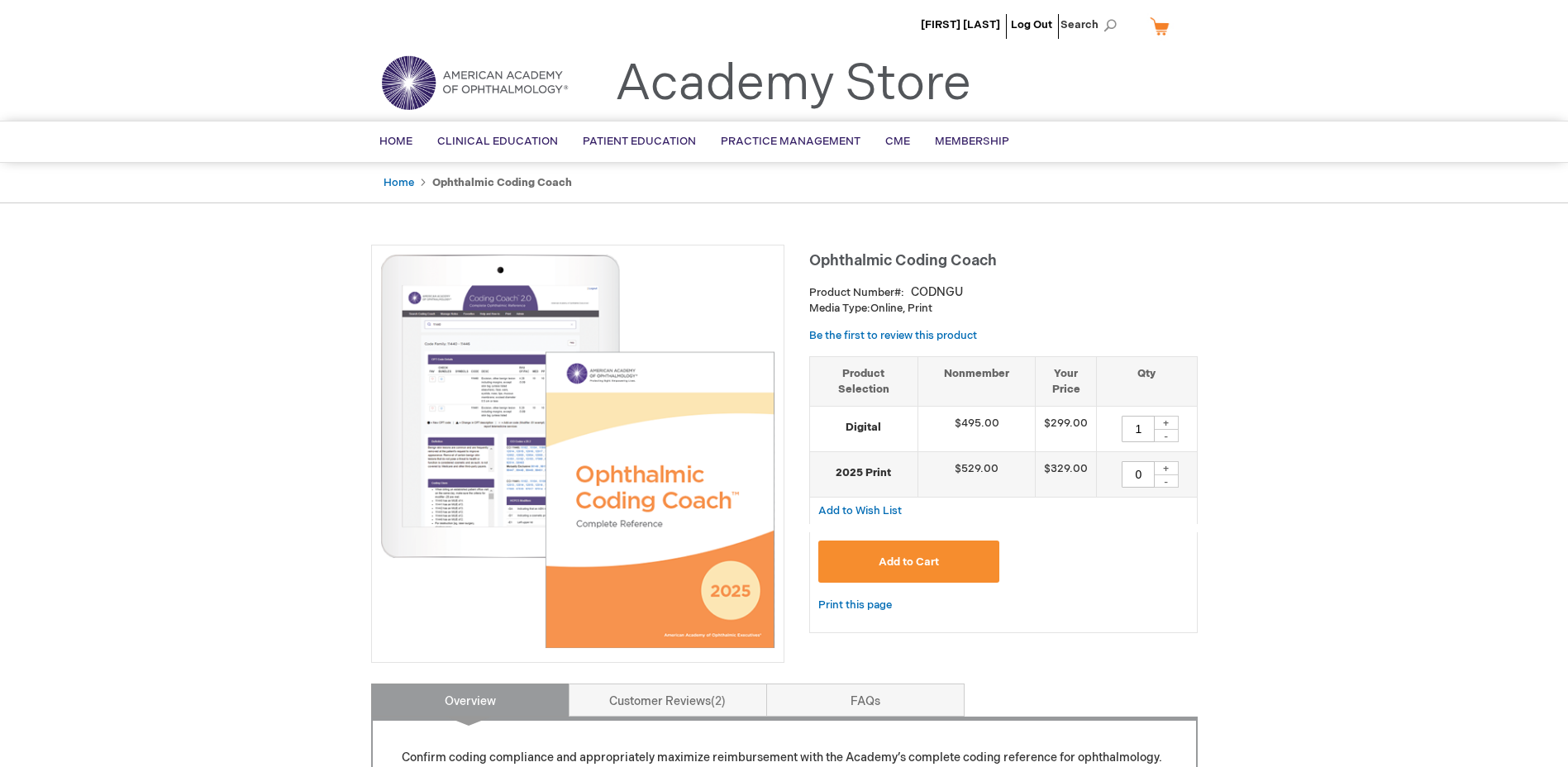 click on "Add to Cart" at bounding box center [909, 561] 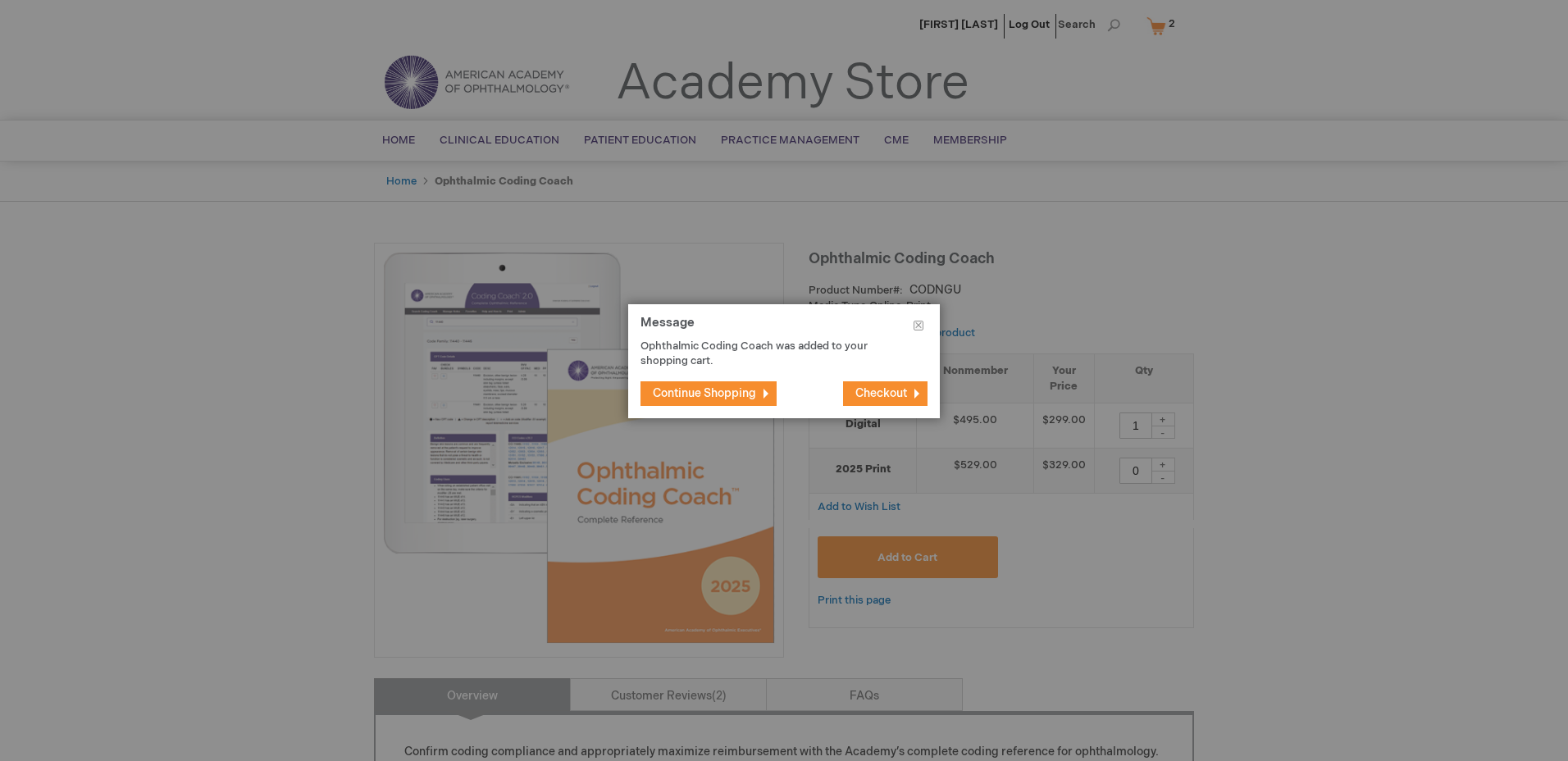 click on "Checkout" at bounding box center (881, 393) 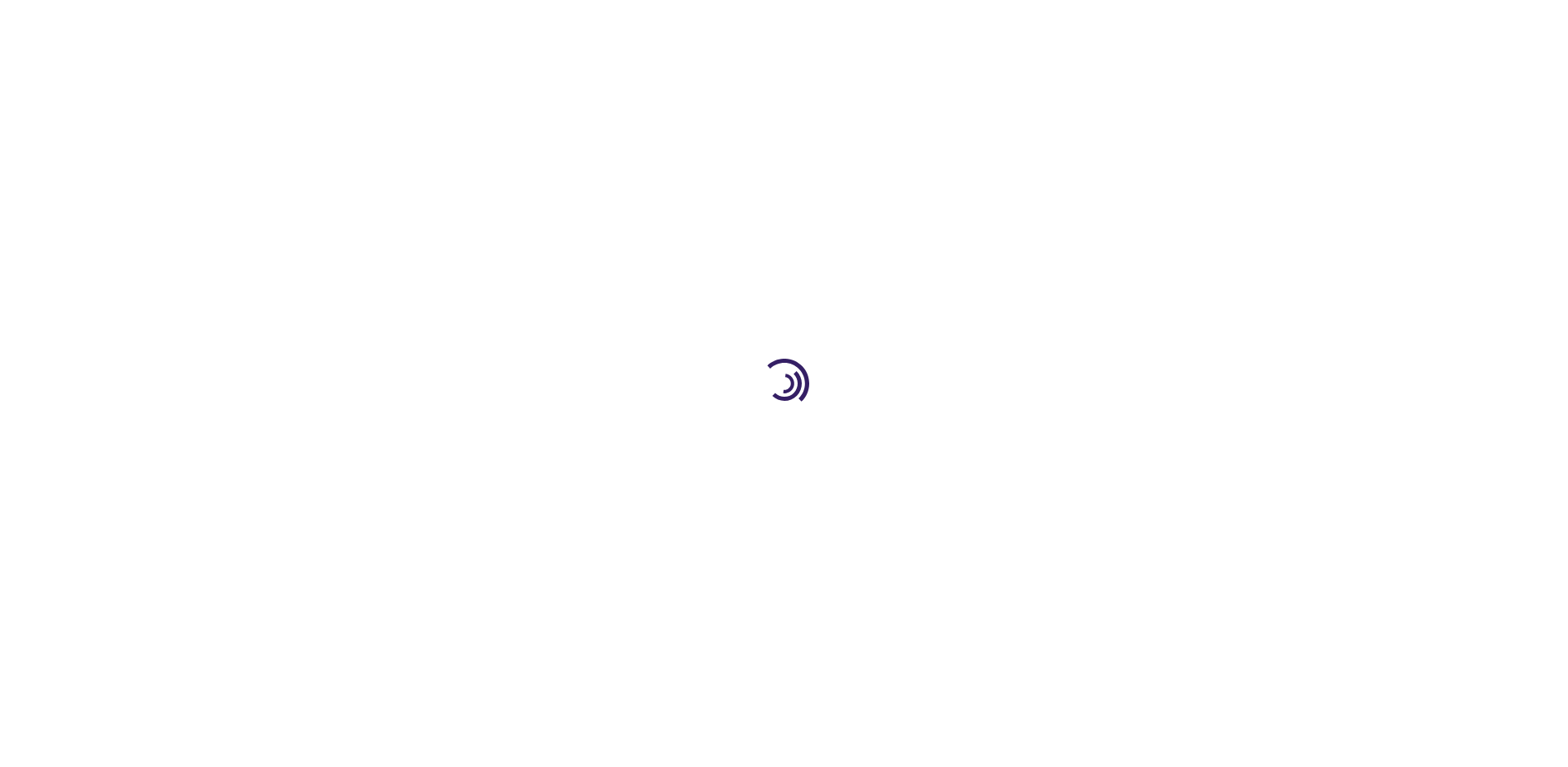 scroll, scrollTop: 0, scrollLeft: 0, axis: both 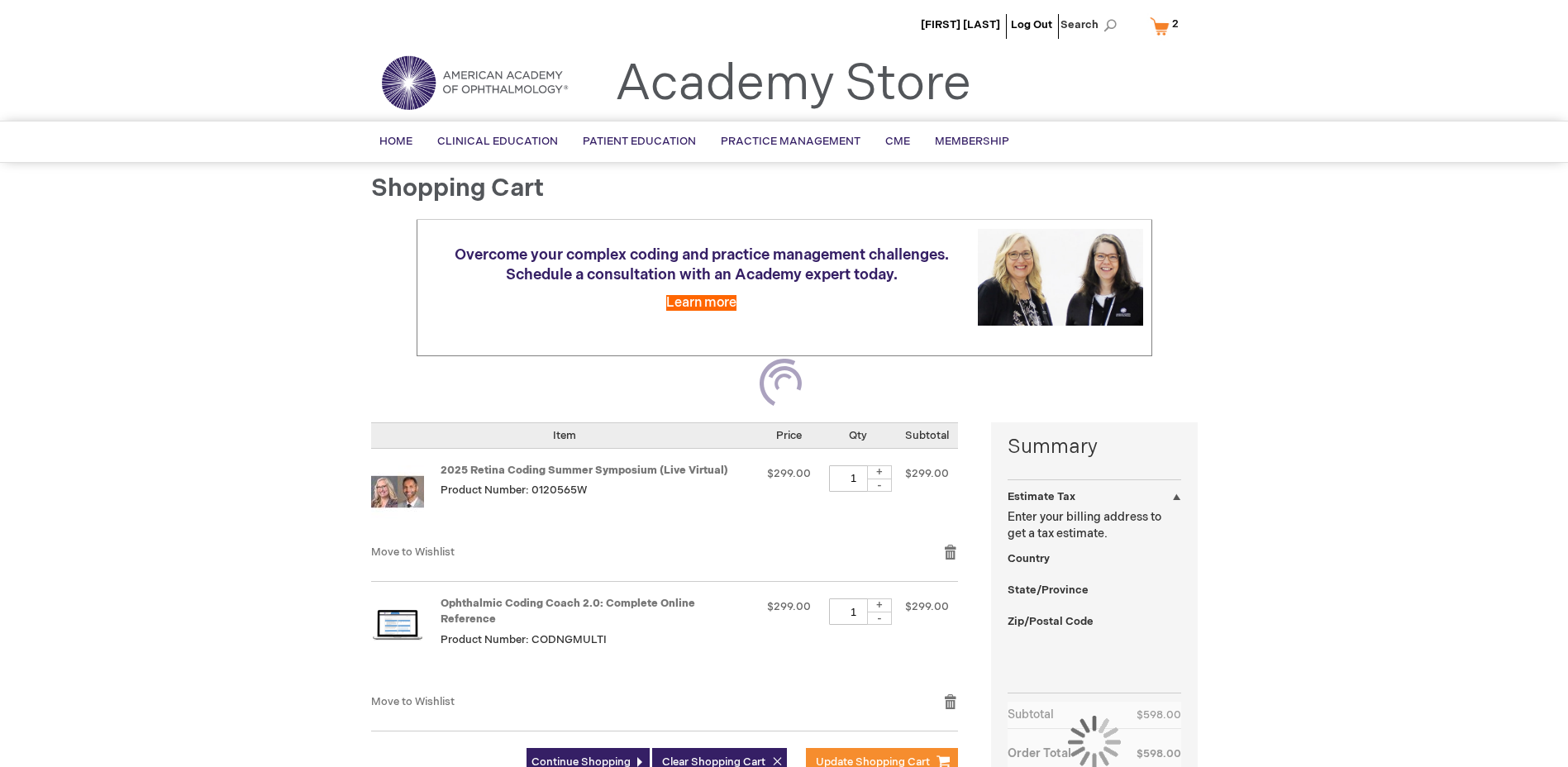 select on "US" 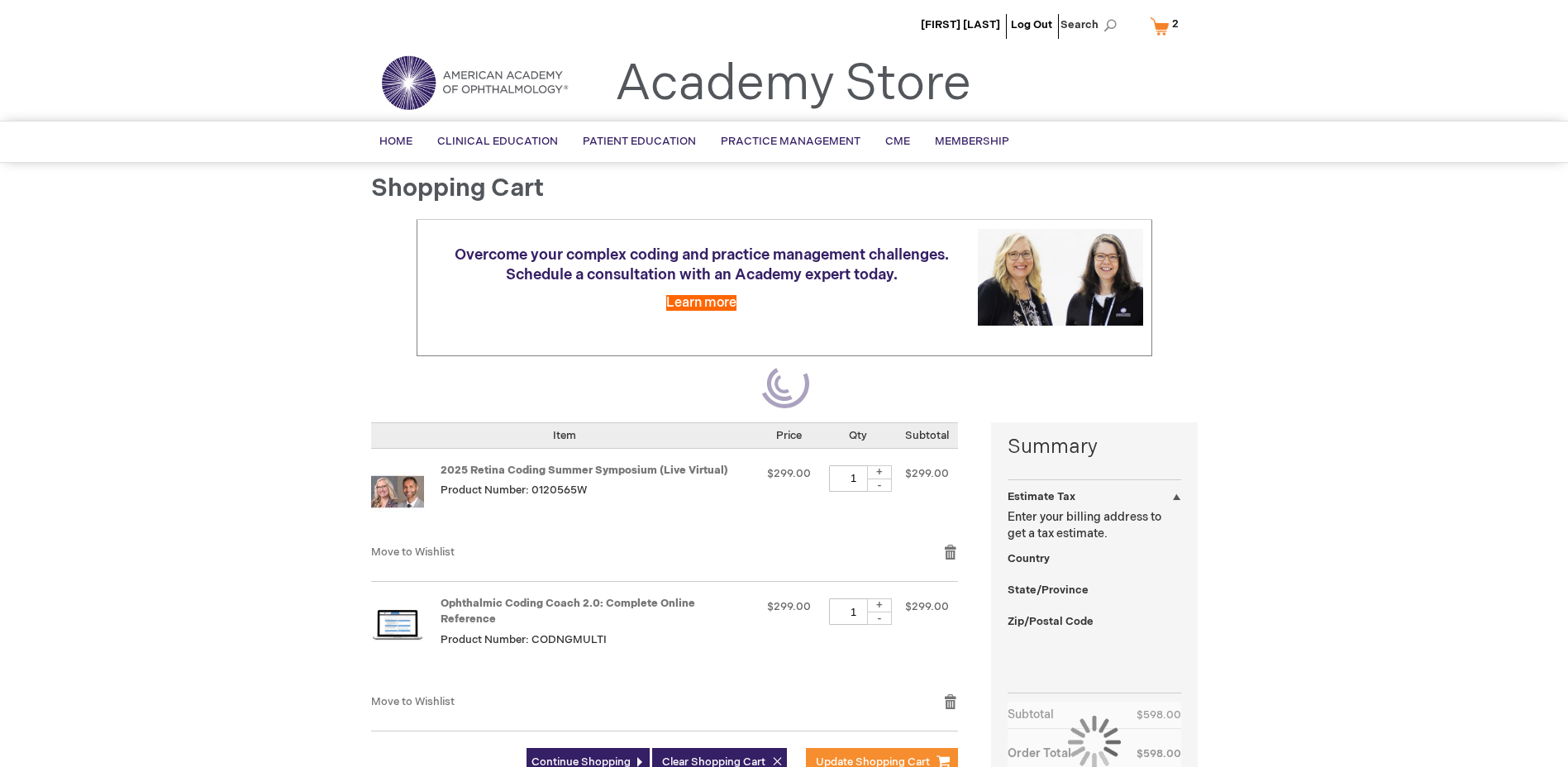 select on "13" 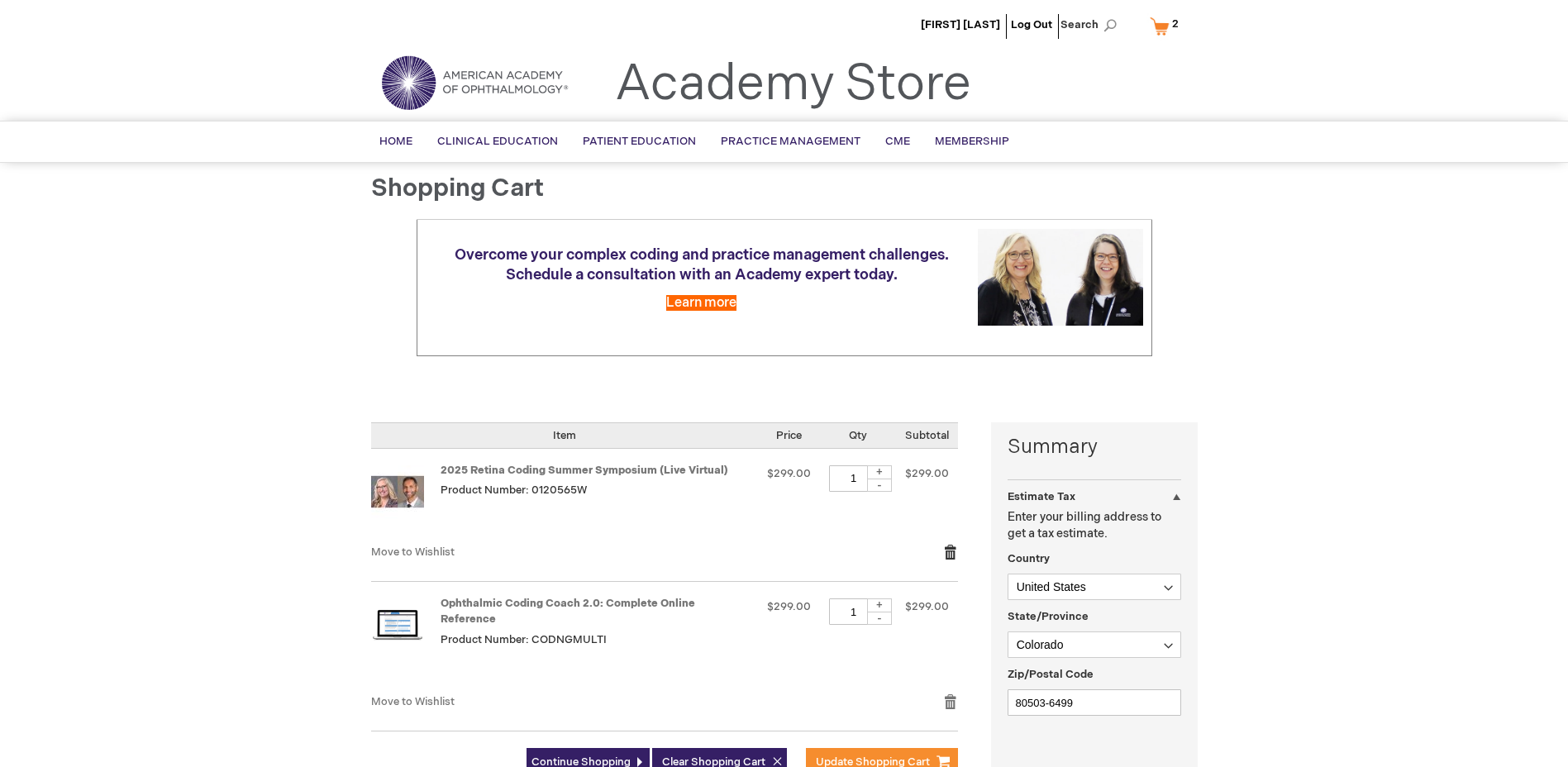 click on "Remove item" at bounding box center [951, 552] 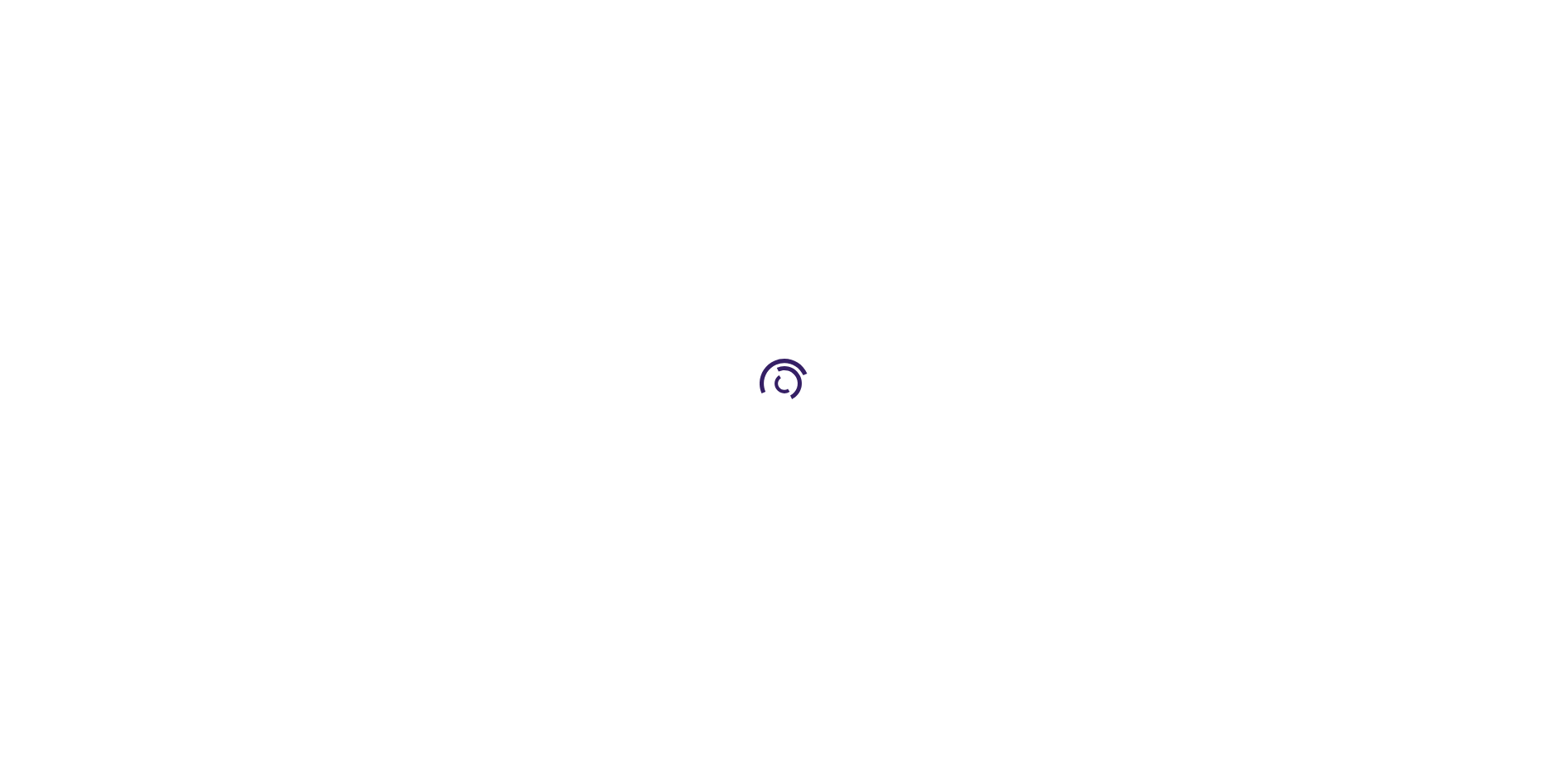 scroll, scrollTop: 0, scrollLeft: 0, axis: both 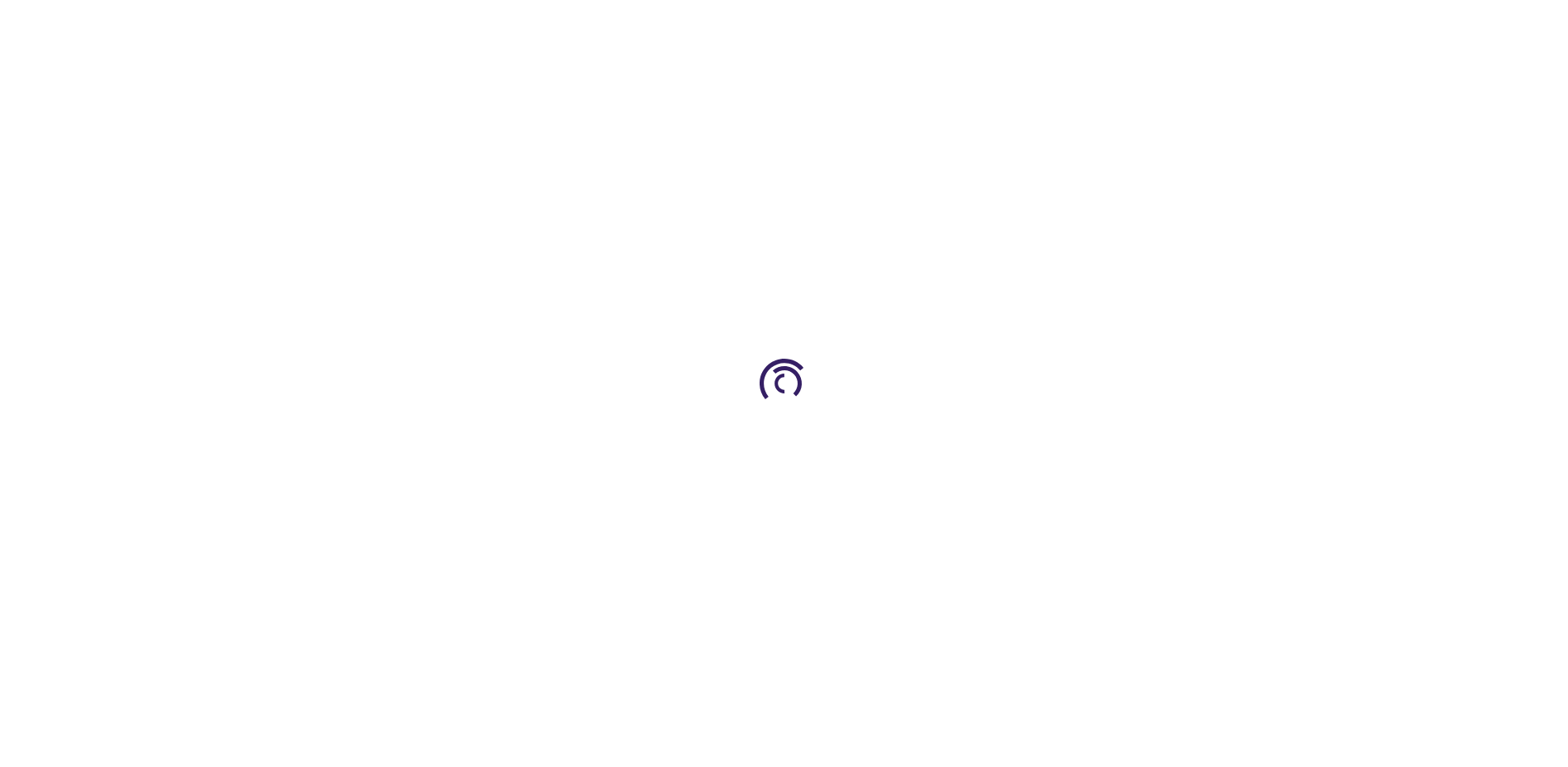 select on "US" 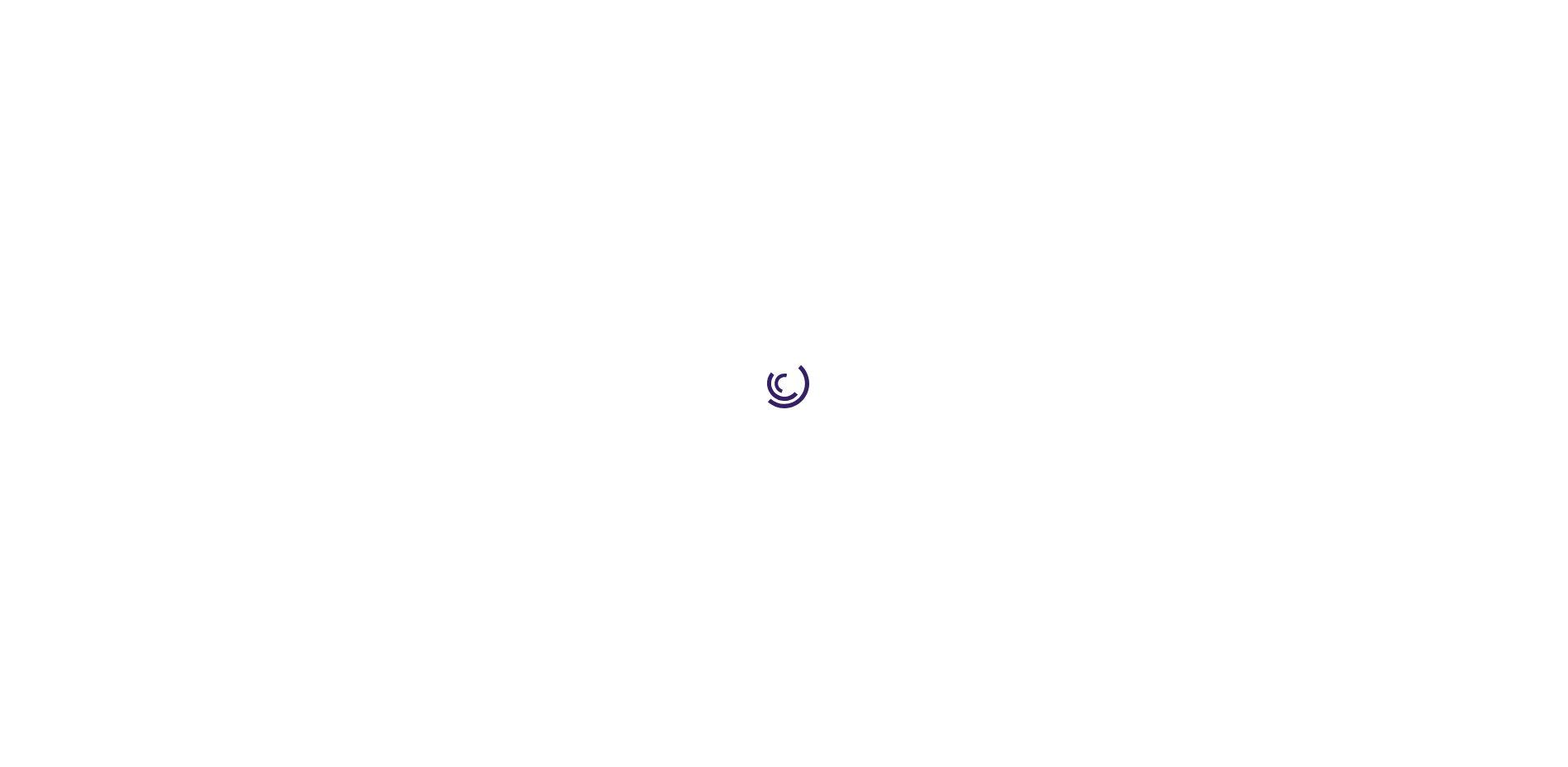 select on "13" 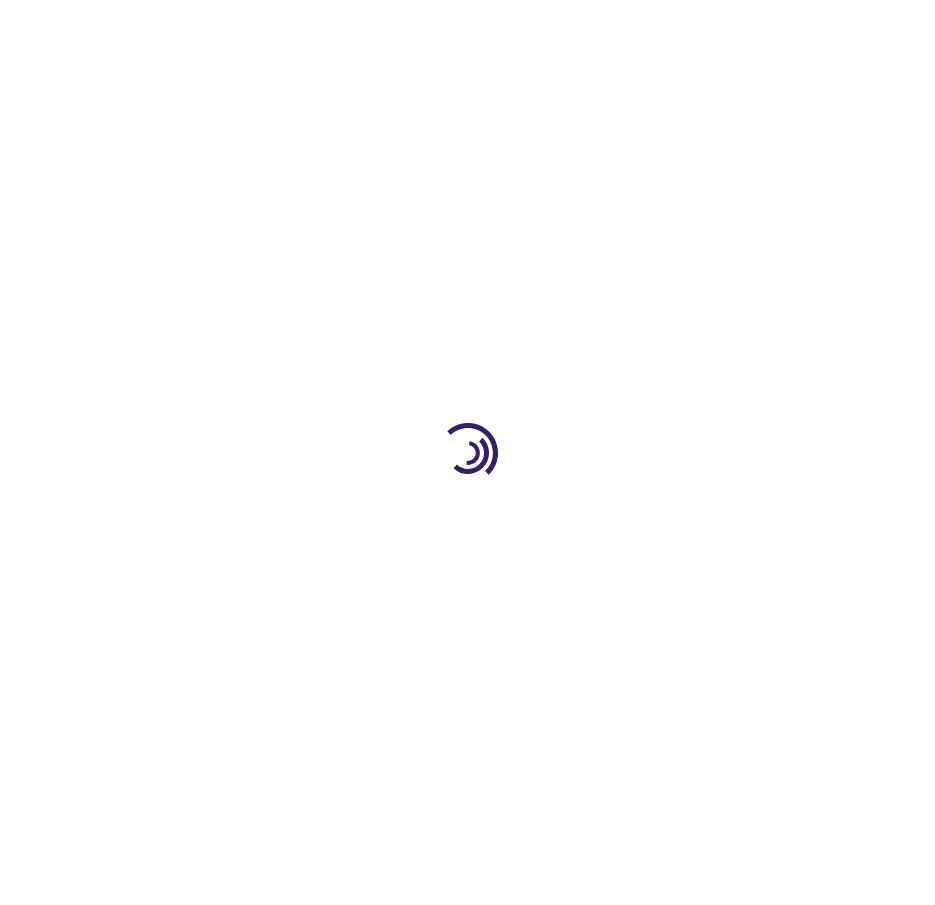 scroll, scrollTop: 0, scrollLeft: 0, axis: both 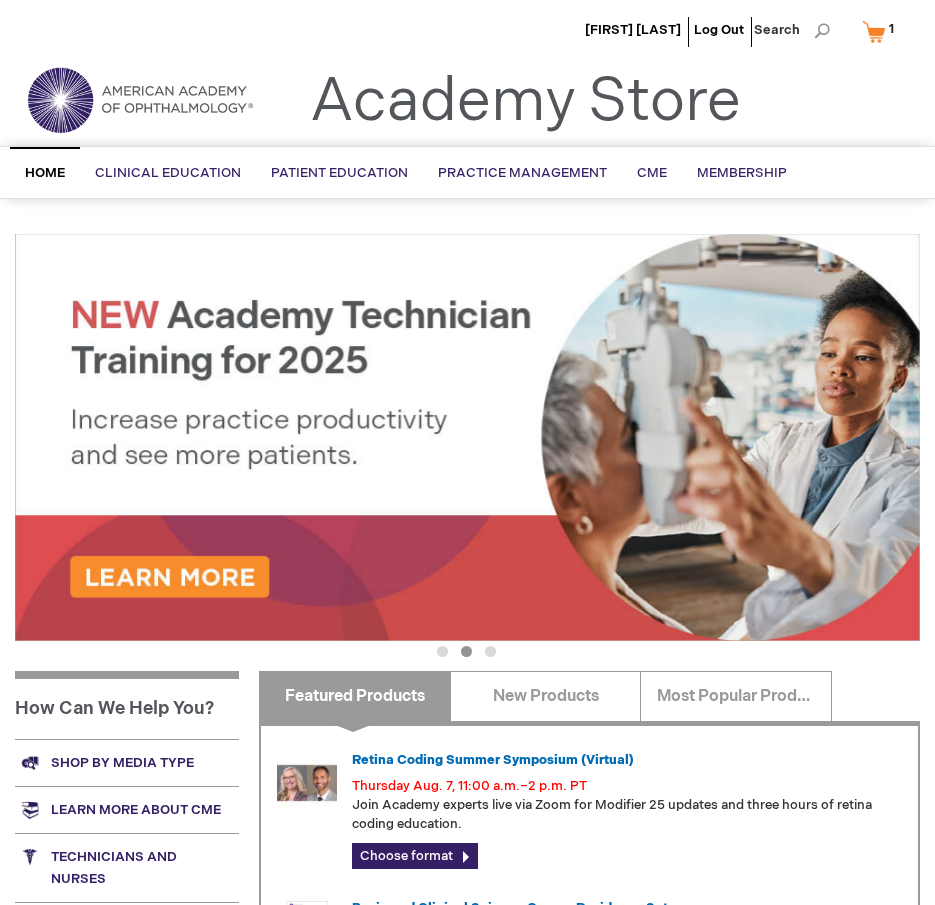 click on "My Cart
1
1
items" at bounding box center [882, 31] 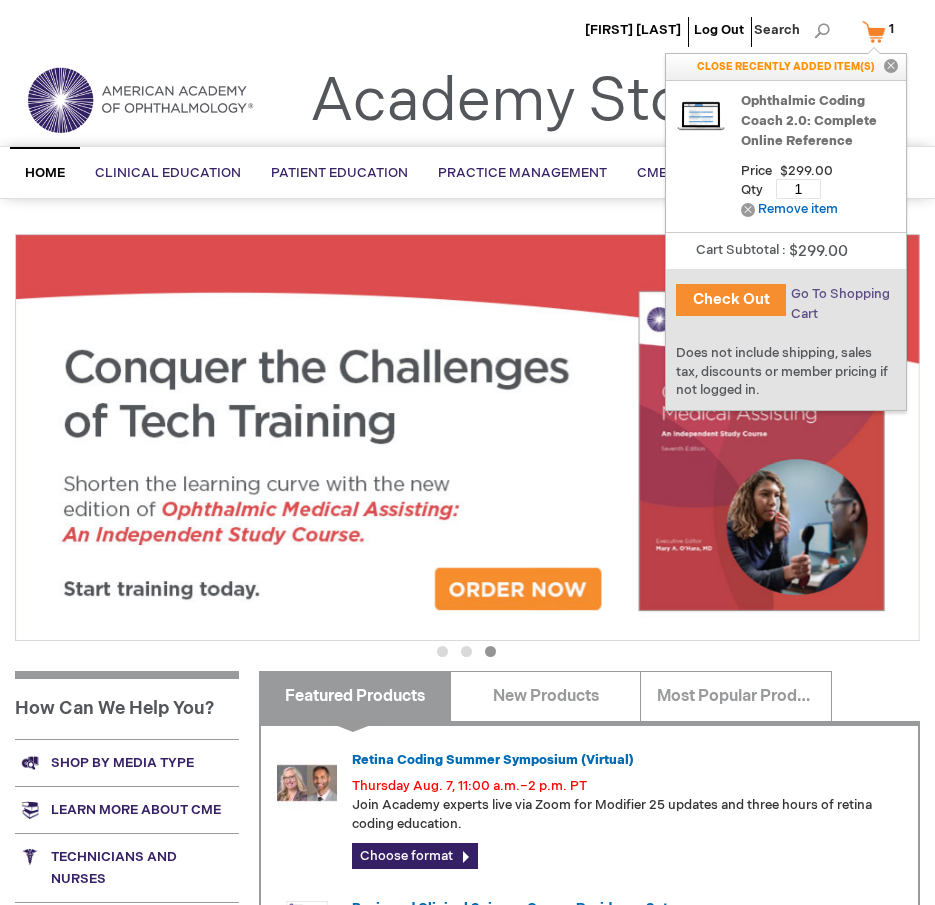 click on "Go To Shopping Cart" at bounding box center (840, 304) 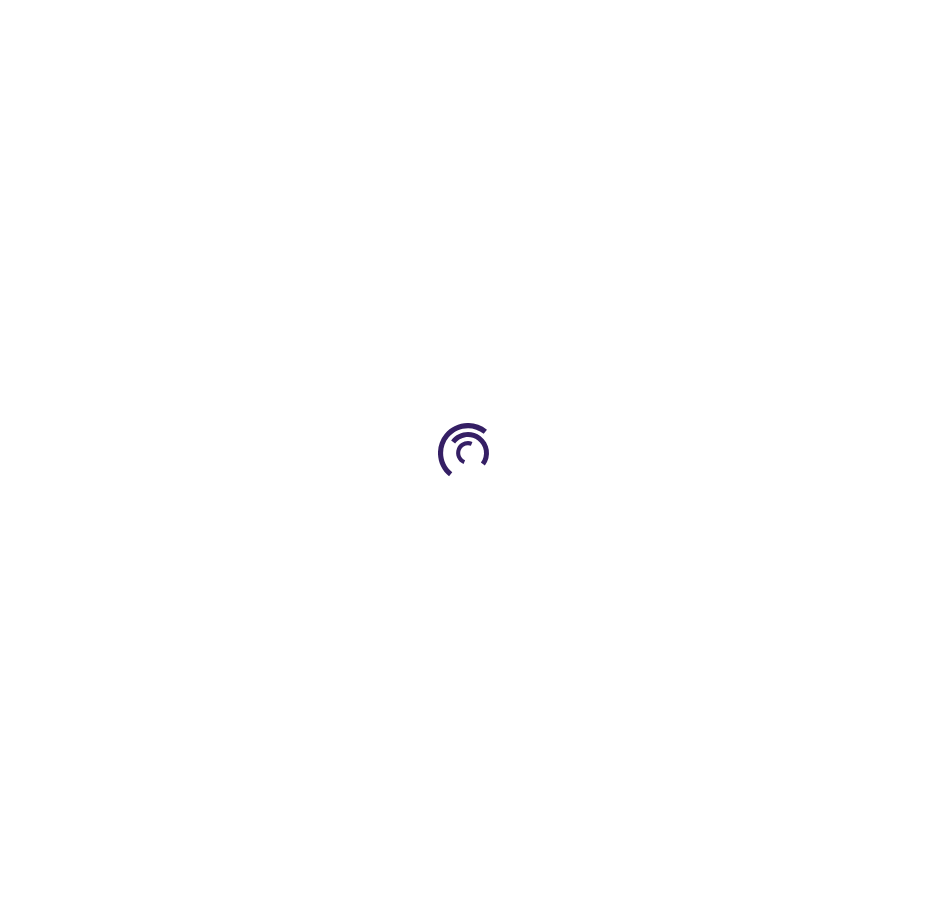 scroll, scrollTop: 0, scrollLeft: 0, axis: both 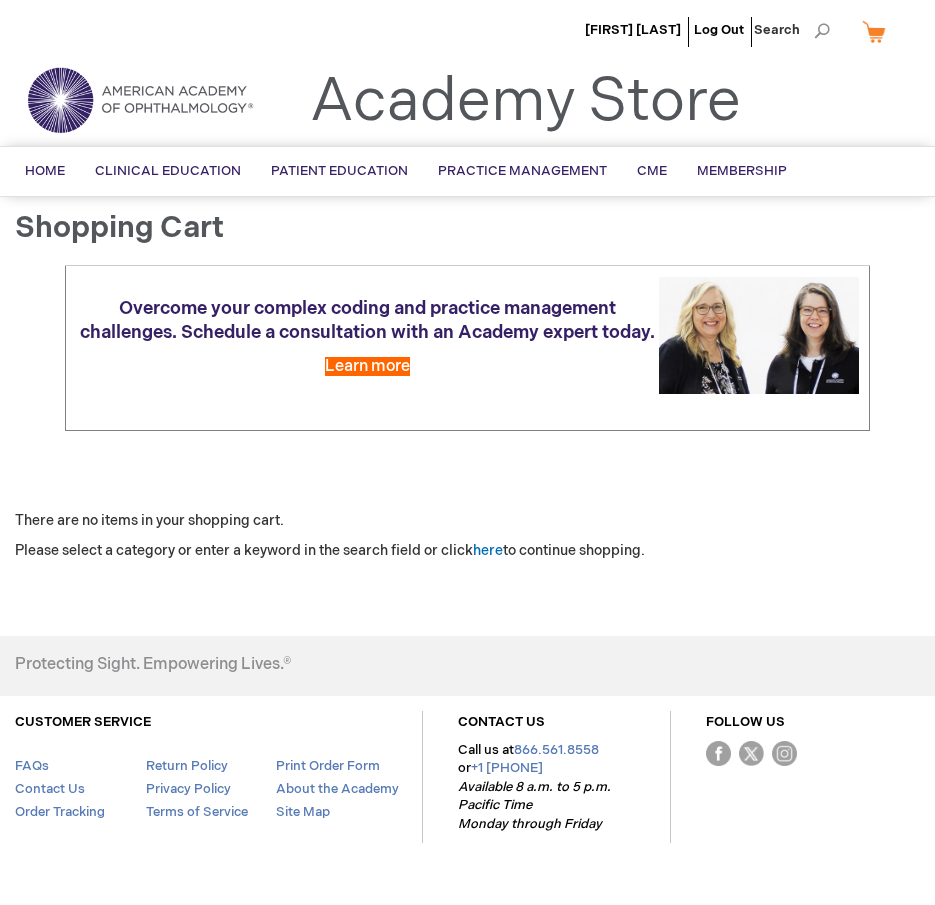 click on "Shopping Cart
Overcome your complex coding and practice management challenges. Schedule a consultation with an Academy expert today.
Learn more
There are no items in your shopping cart.
Please select a category or enter a keyword in the search field or click  here  to continue shopping." at bounding box center [467, 411] 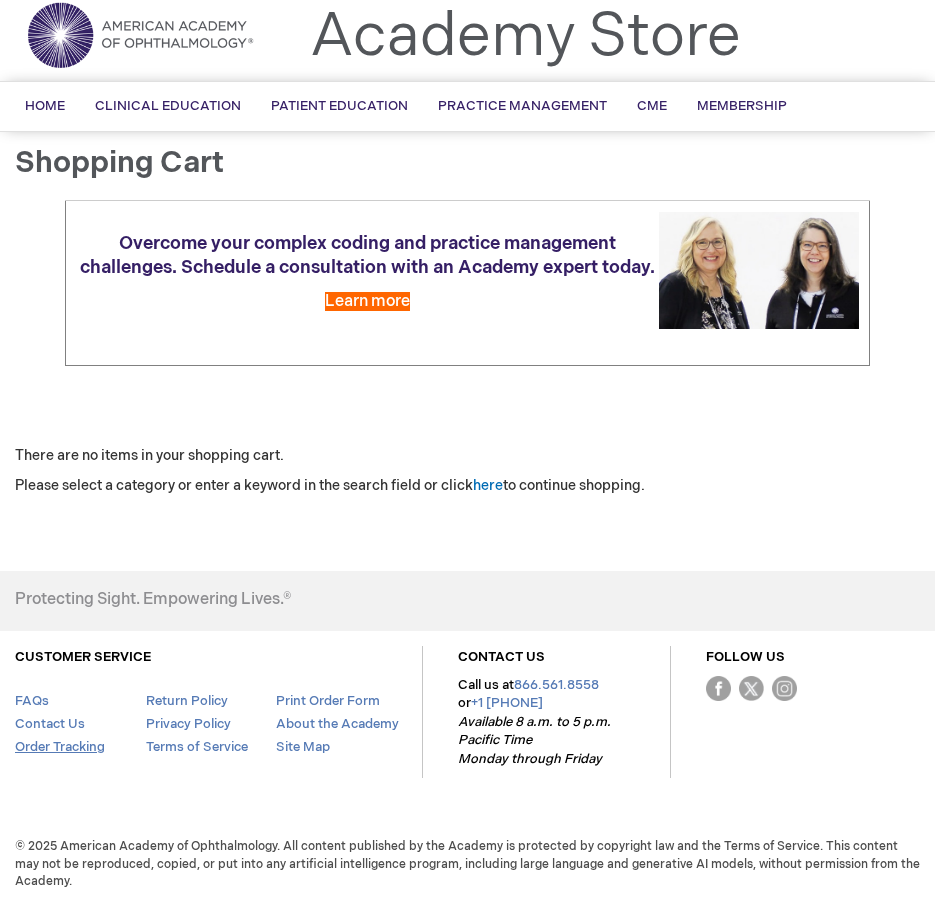 click on "Order Tracking" at bounding box center [60, 747] 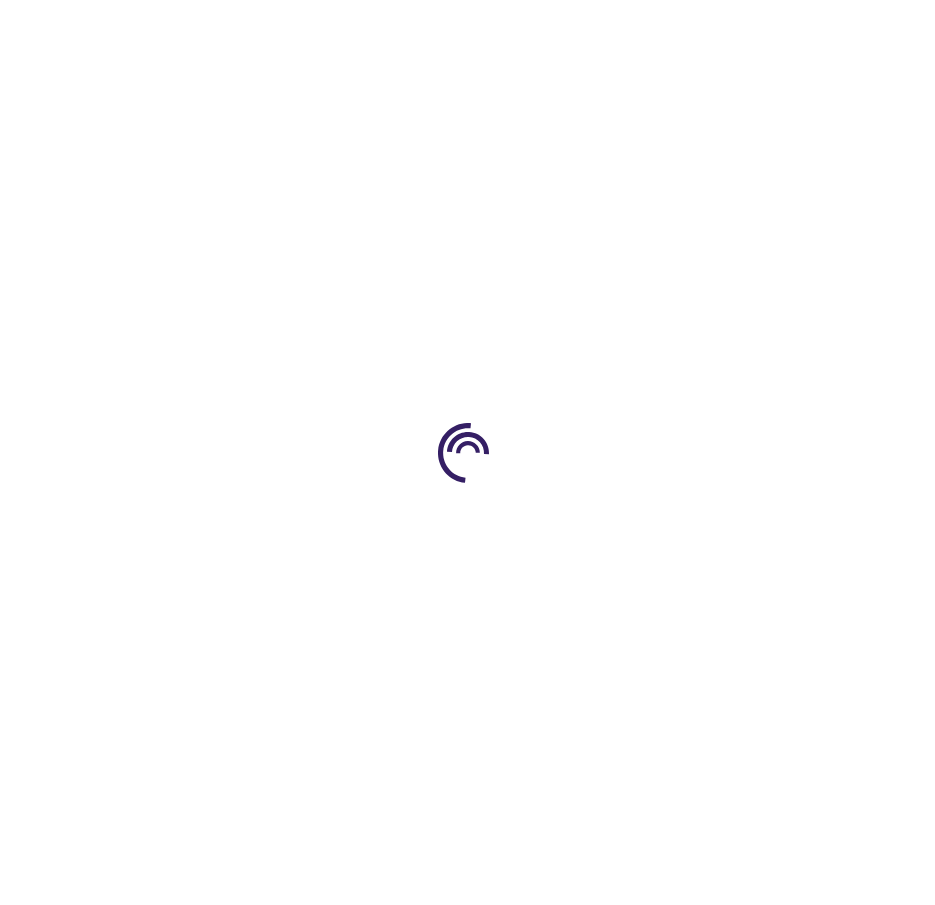 scroll, scrollTop: 0, scrollLeft: 0, axis: both 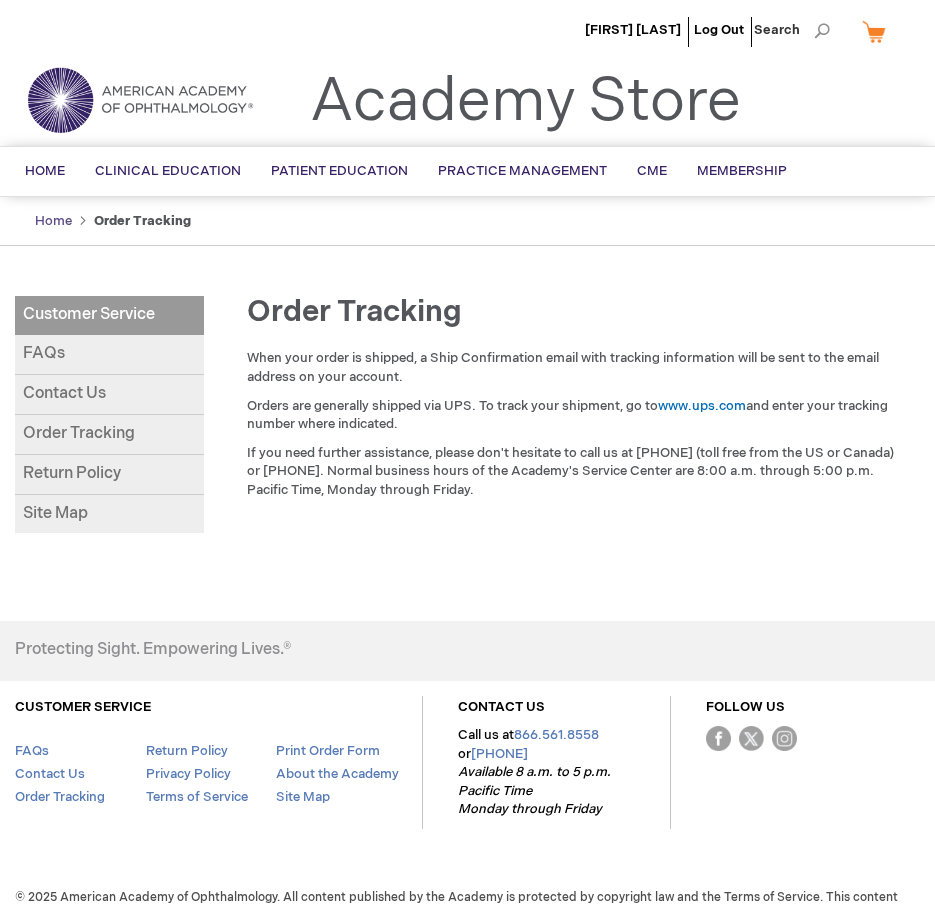 click on "Home" at bounding box center [53, 221] 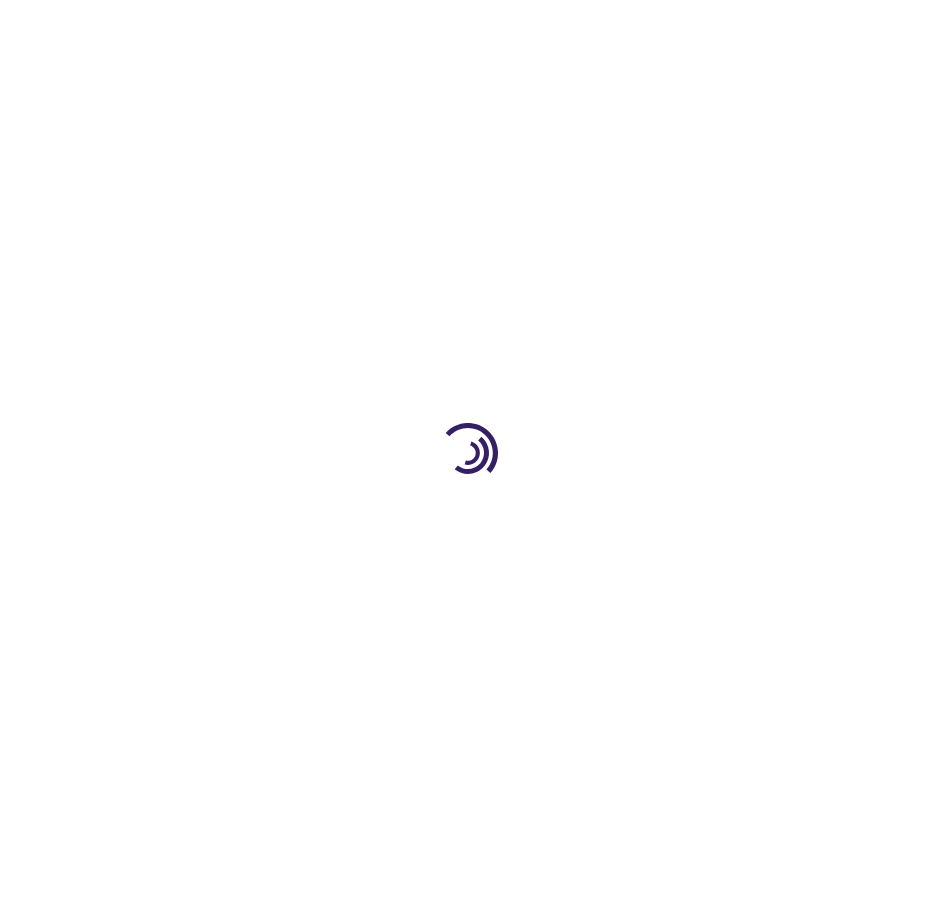 scroll, scrollTop: 0, scrollLeft: 0, axis: both 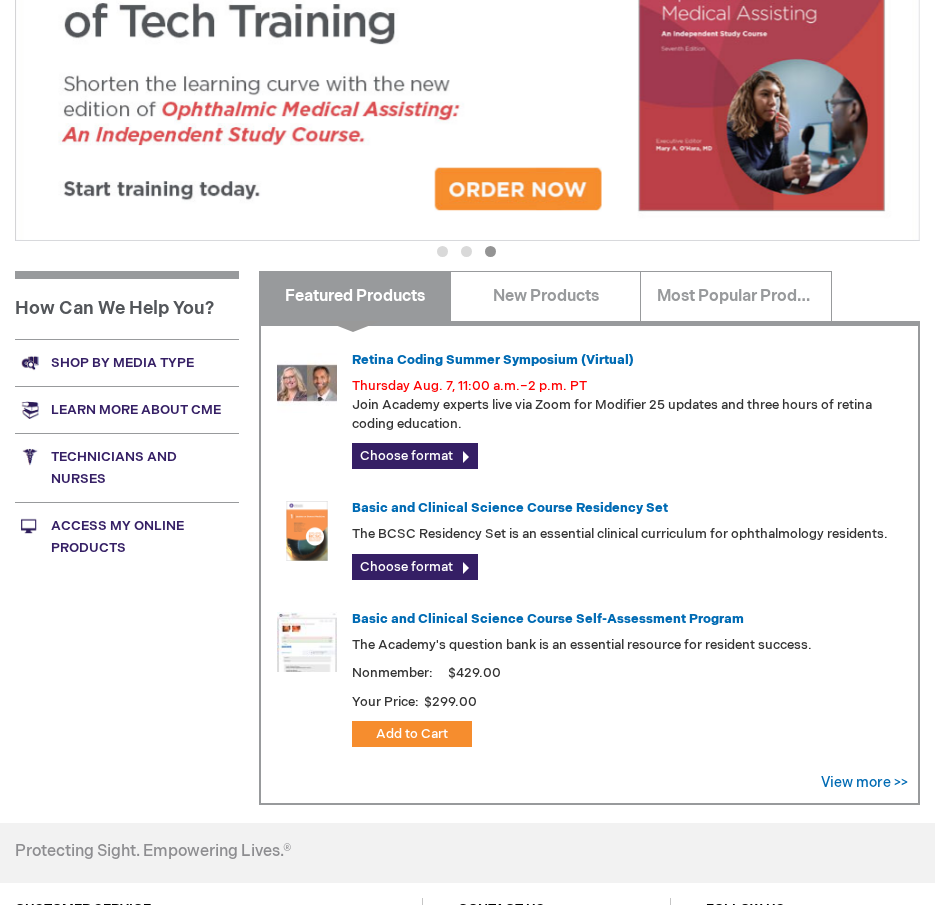 click on "Access My Online Products" at bounding box center [127, 536] 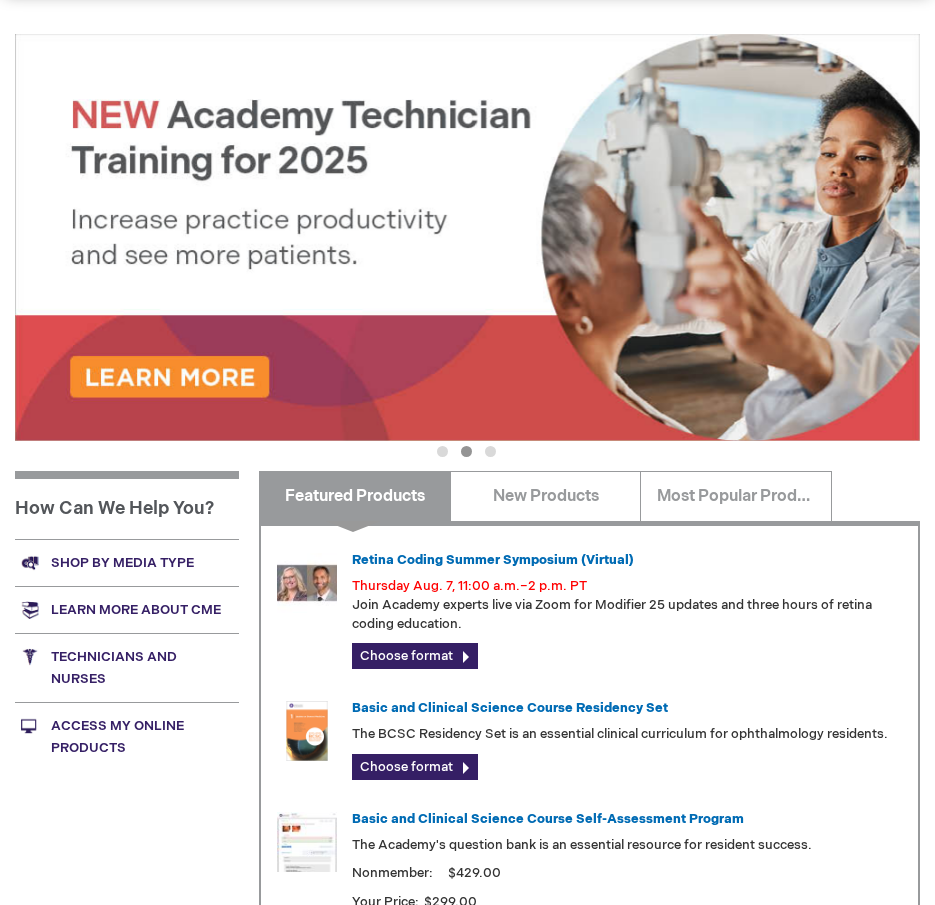 scroll, scrollTop: 0, scrollLeft: 0, axis: both 